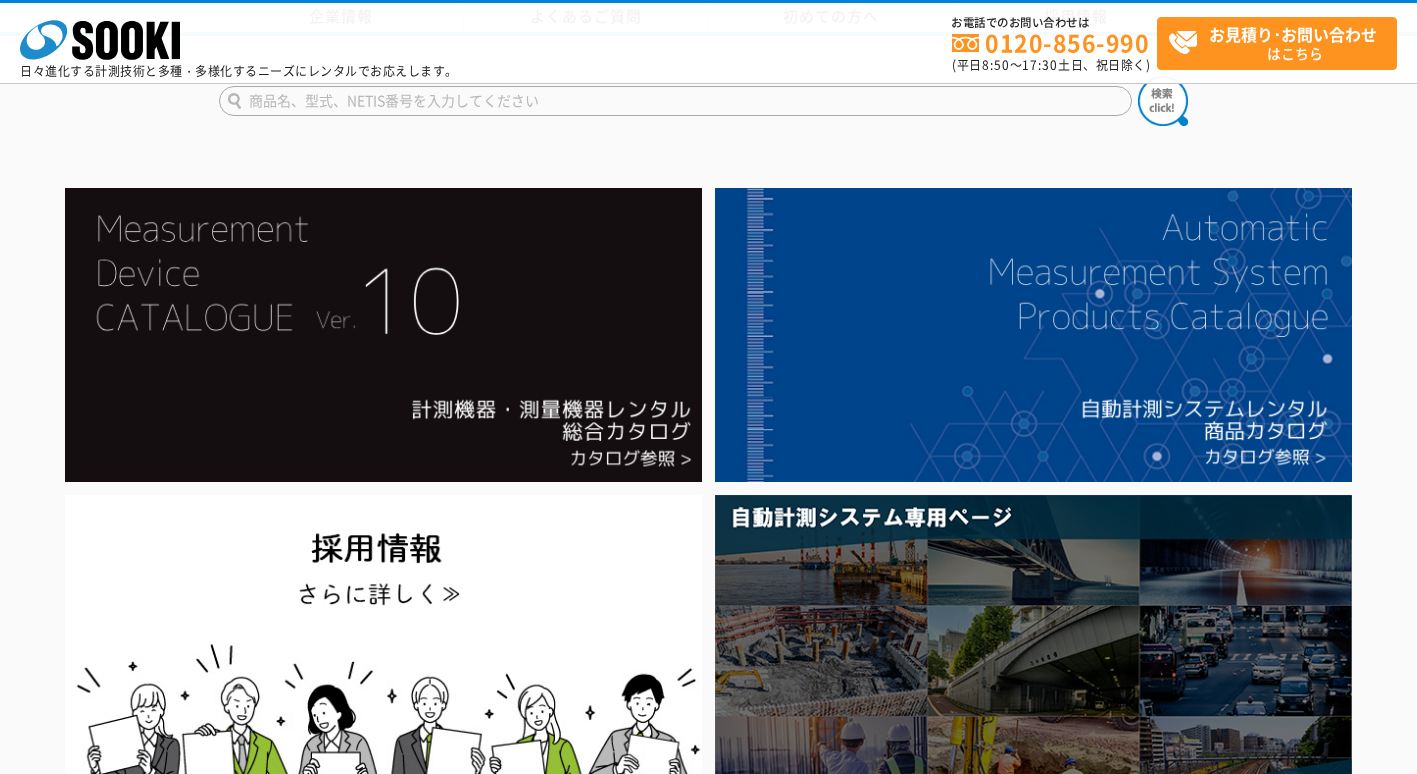 scroll, scrollTop: 200, scrollLeft: 0, axis: vertical 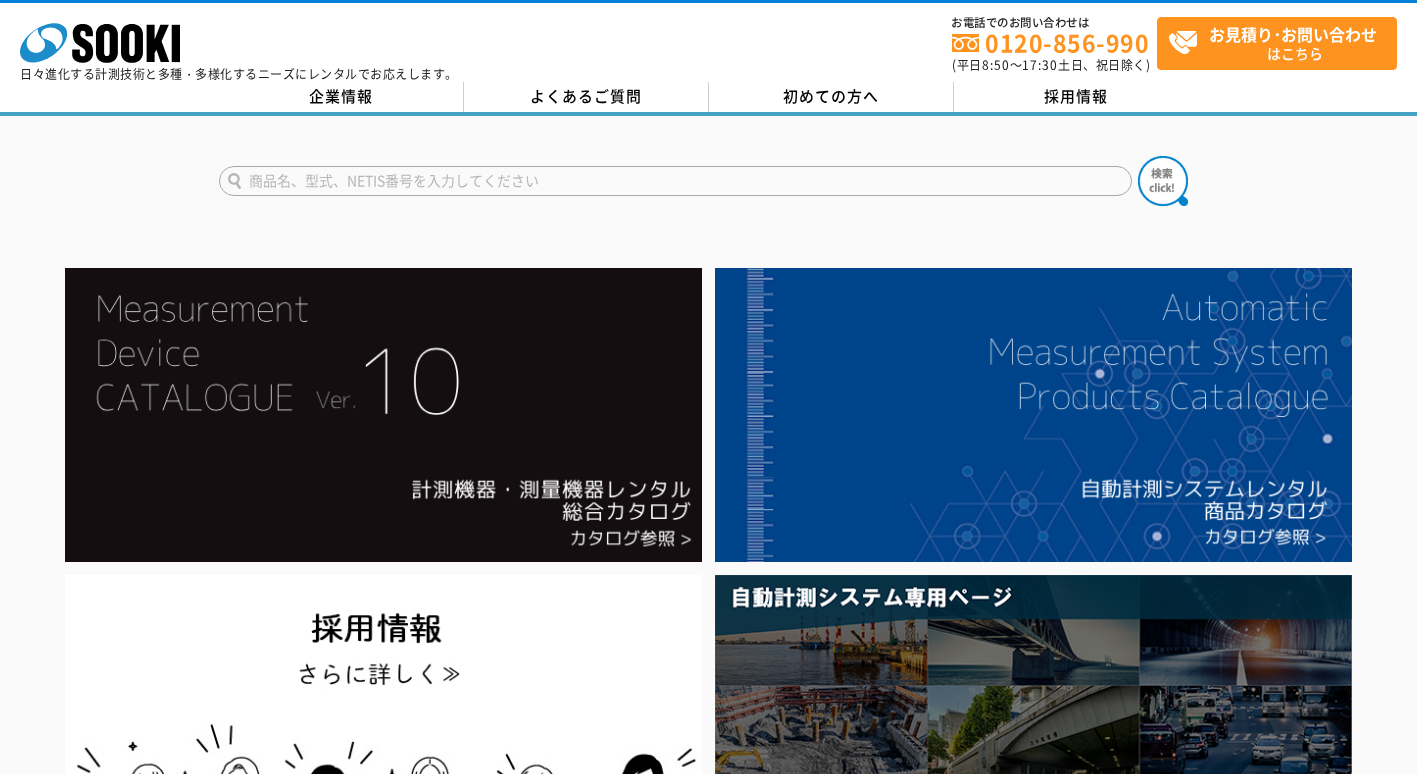 click at bounding box center (675, 181) 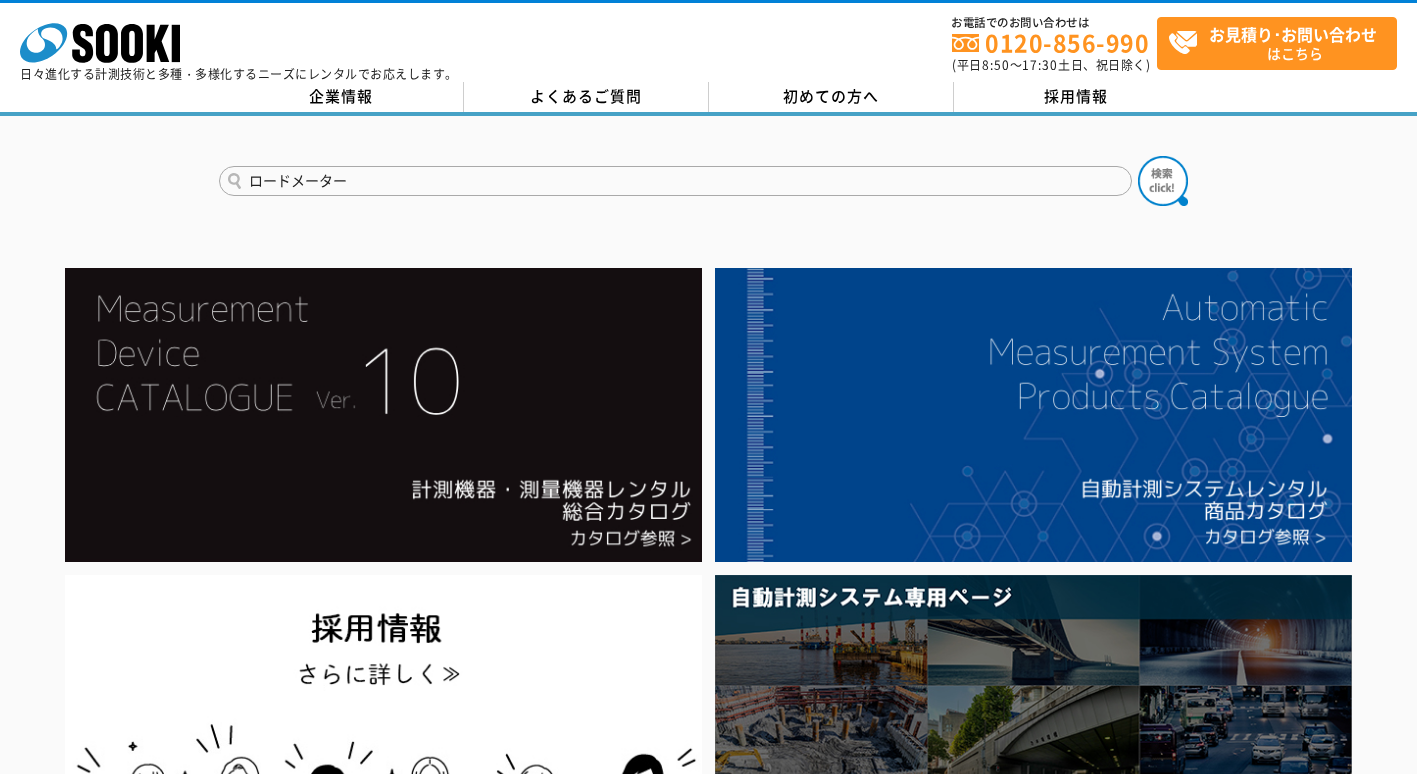 type on "ロードメーター" 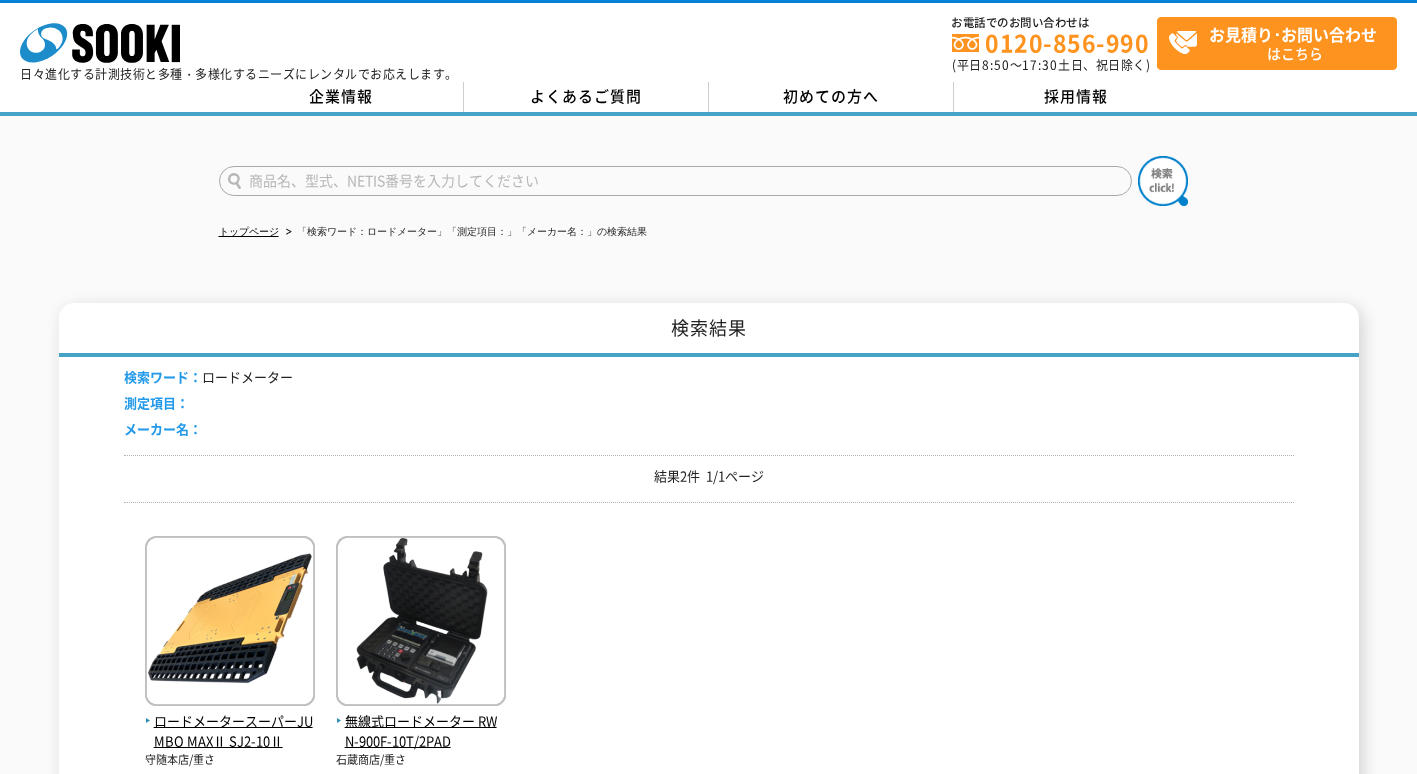 scroll, scrollTop: 0, scrollLeft: 0, axis: both 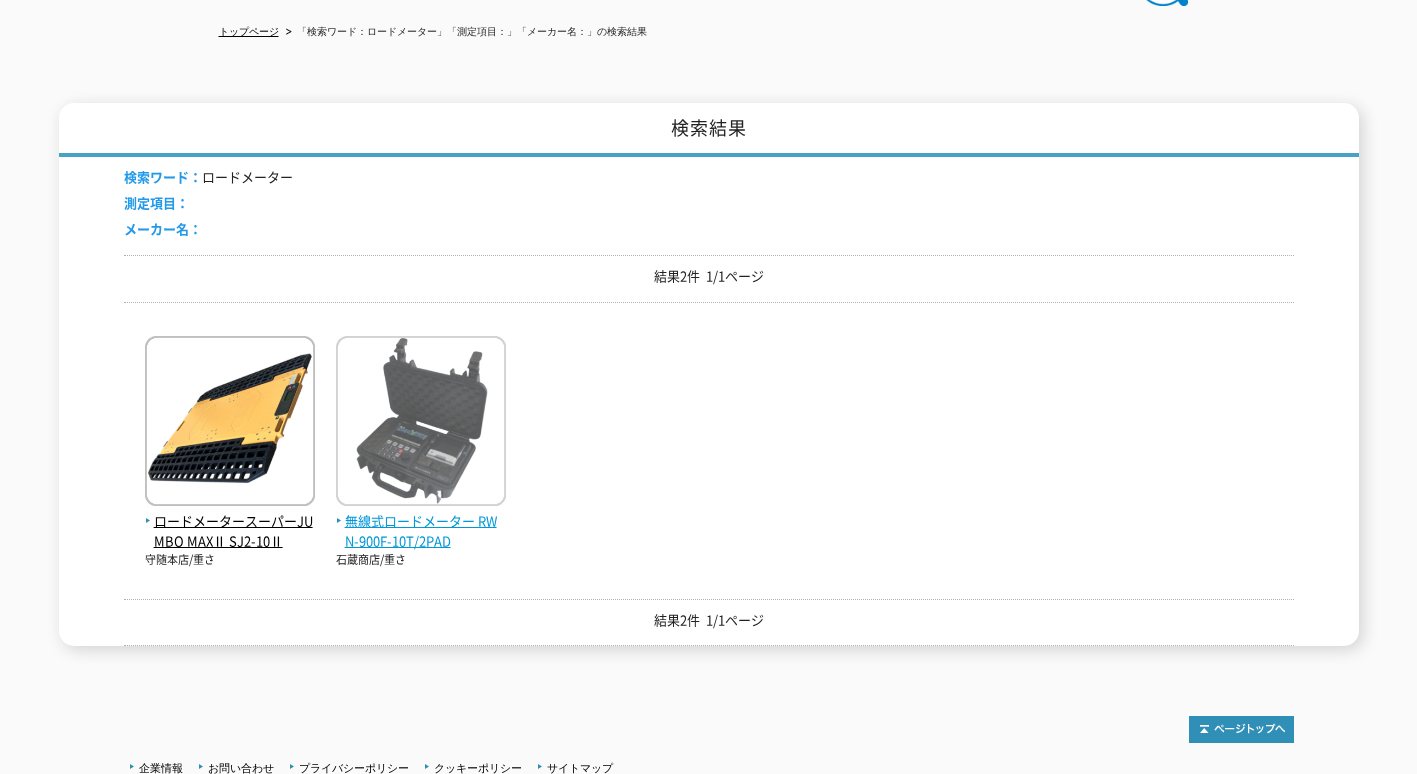 click at bounding box center [421, 423] 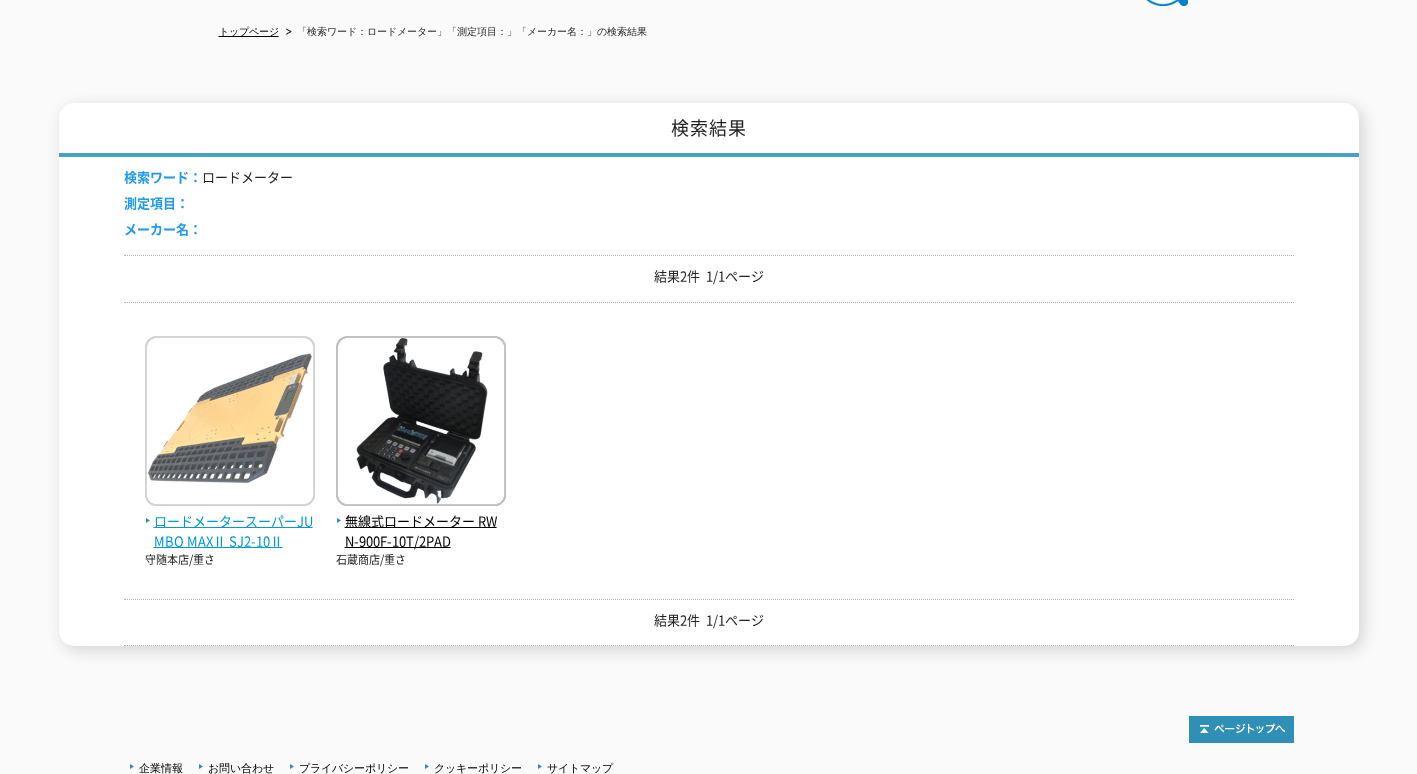 click on "ロードメータースーパーJUMBO MAXⅡ SJ2-10Ⅱ" at bounding box center (230, 532) 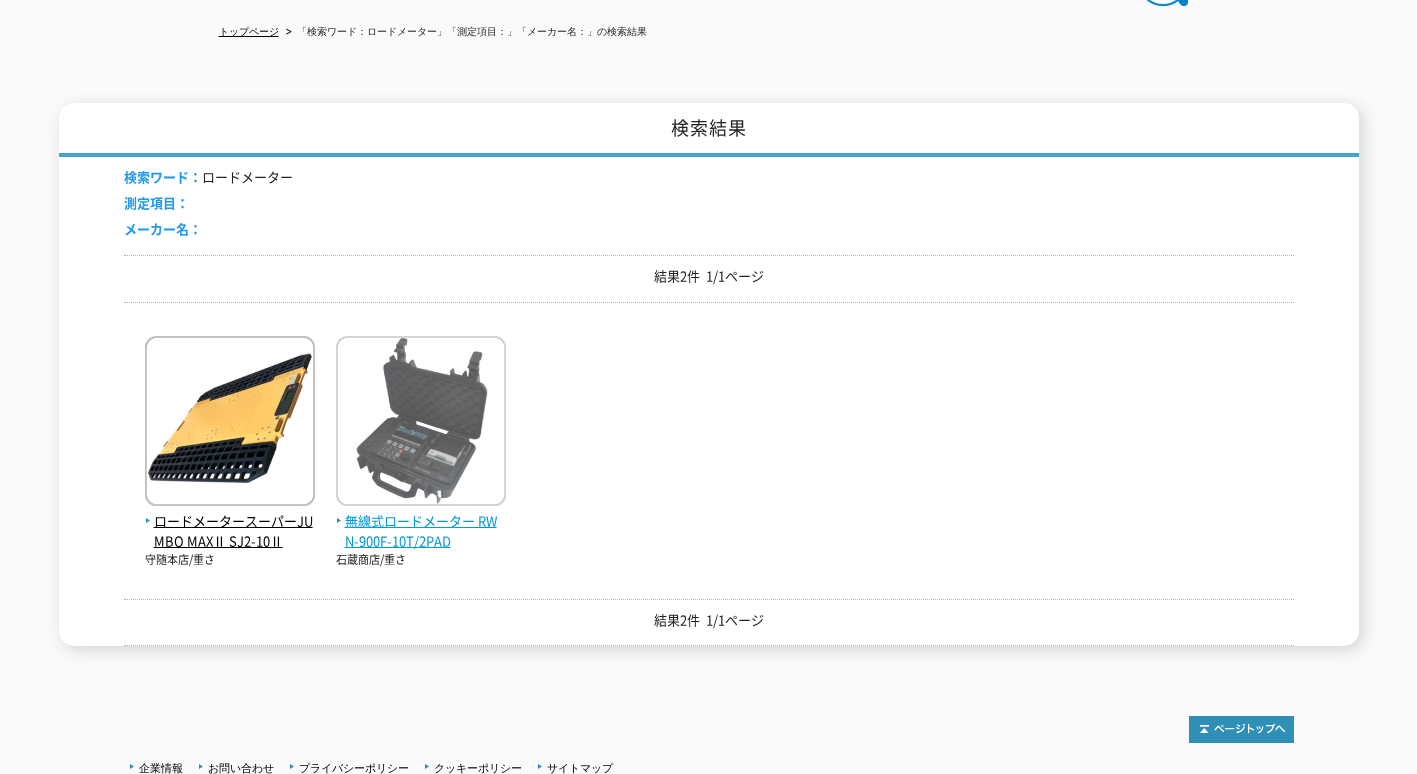 click on "無線式ロードメーター RWN-900F-10T/2PAD" at bounding box center [421, 532] 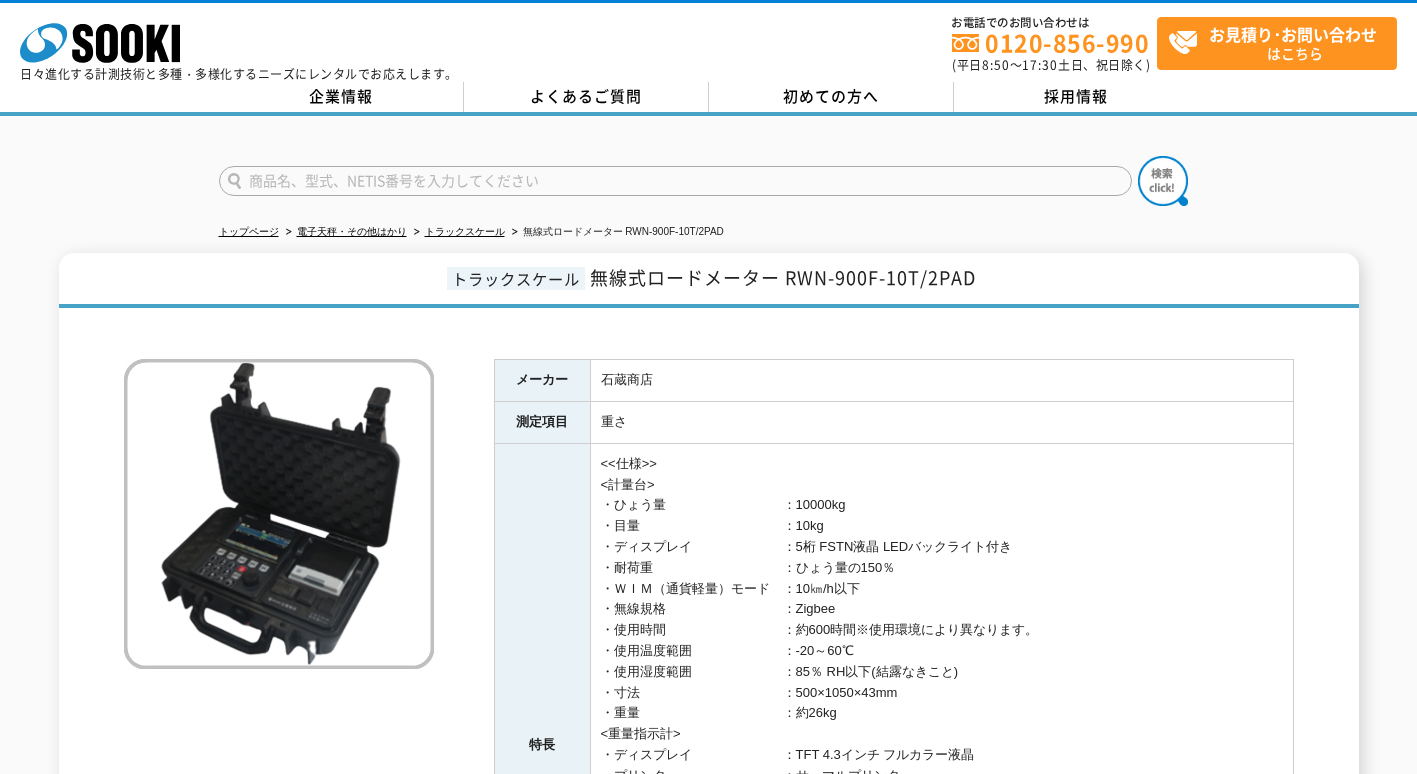 scroll, scrollTop: 0, scrollLeft: 0, axis: both 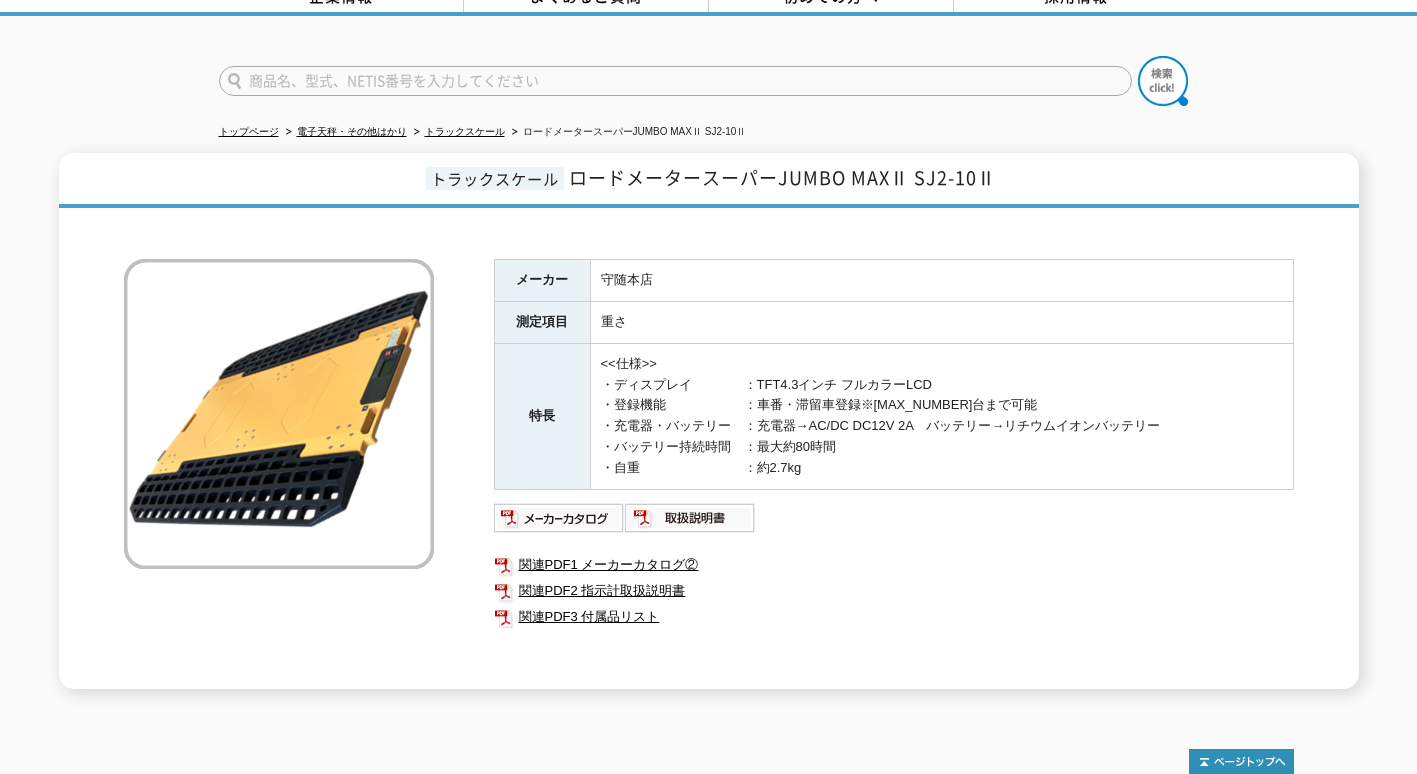 click at bounding box center (675, 81) 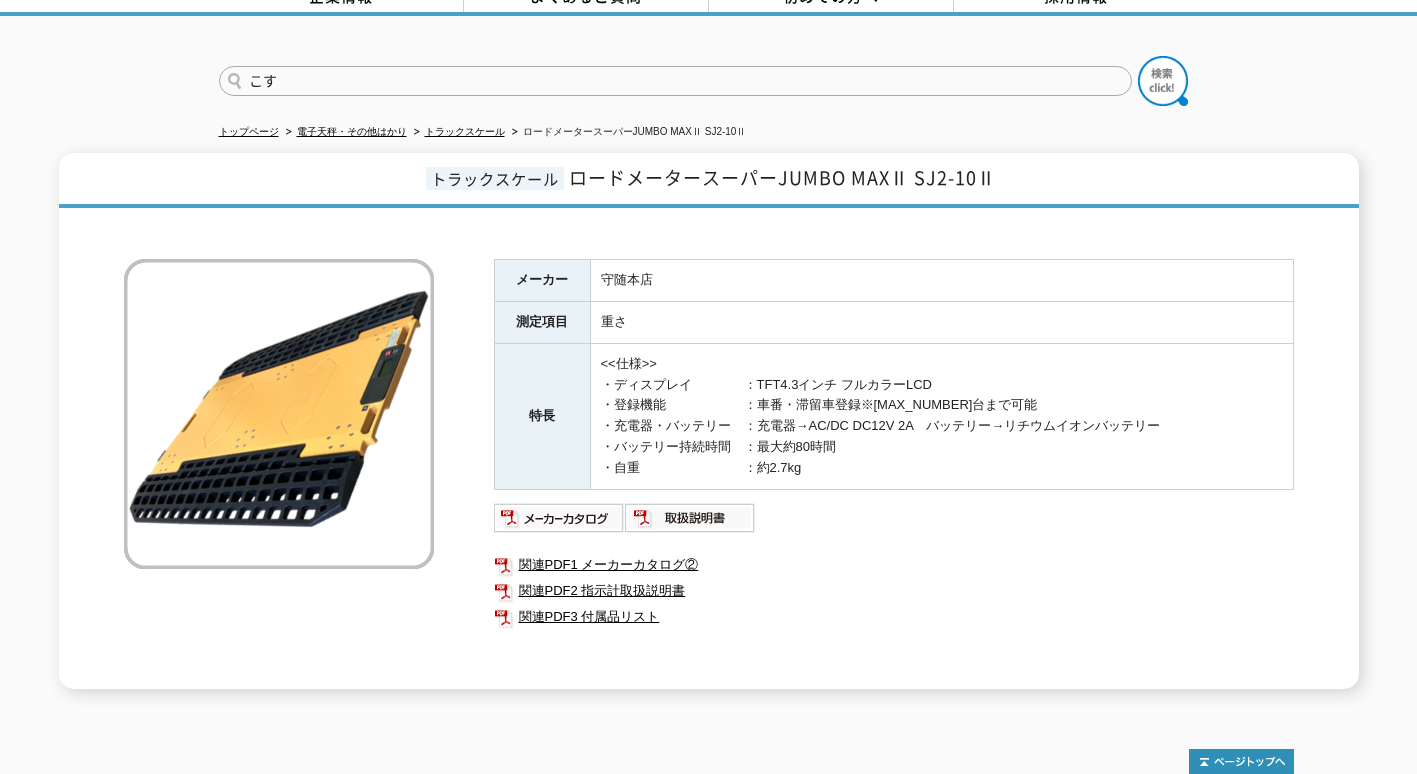 type on "こ" 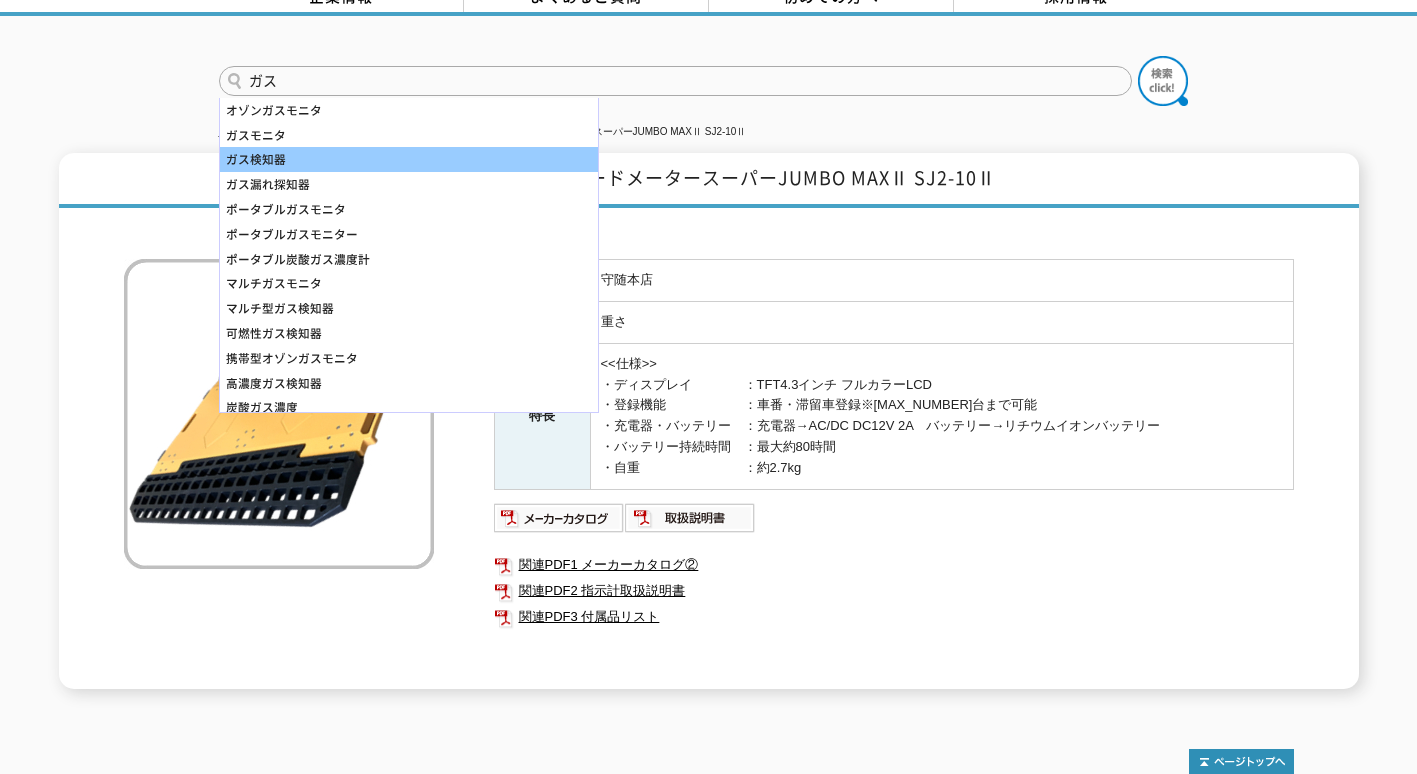 click on "ガス検知器" at bounding box center [409, 159] 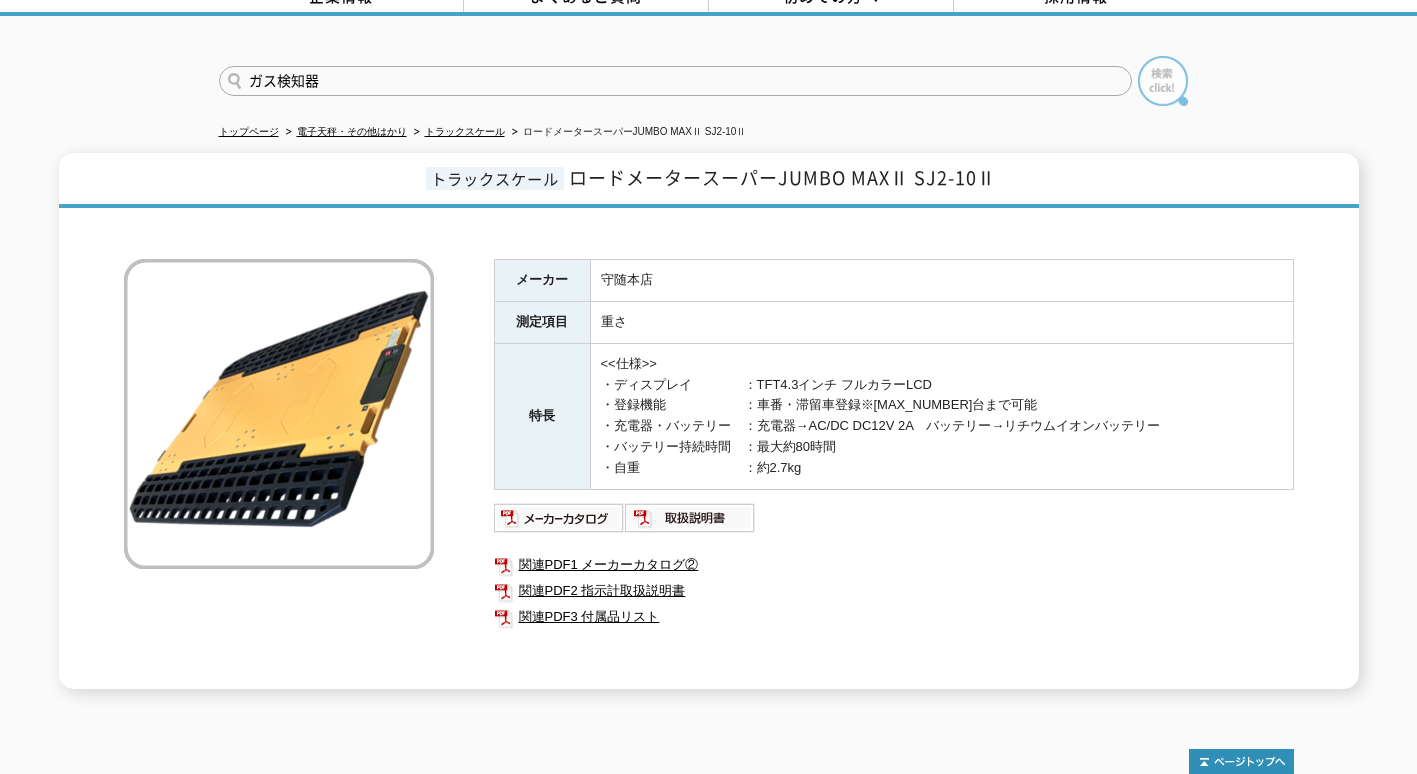 click at bounding box center (1163, 81) 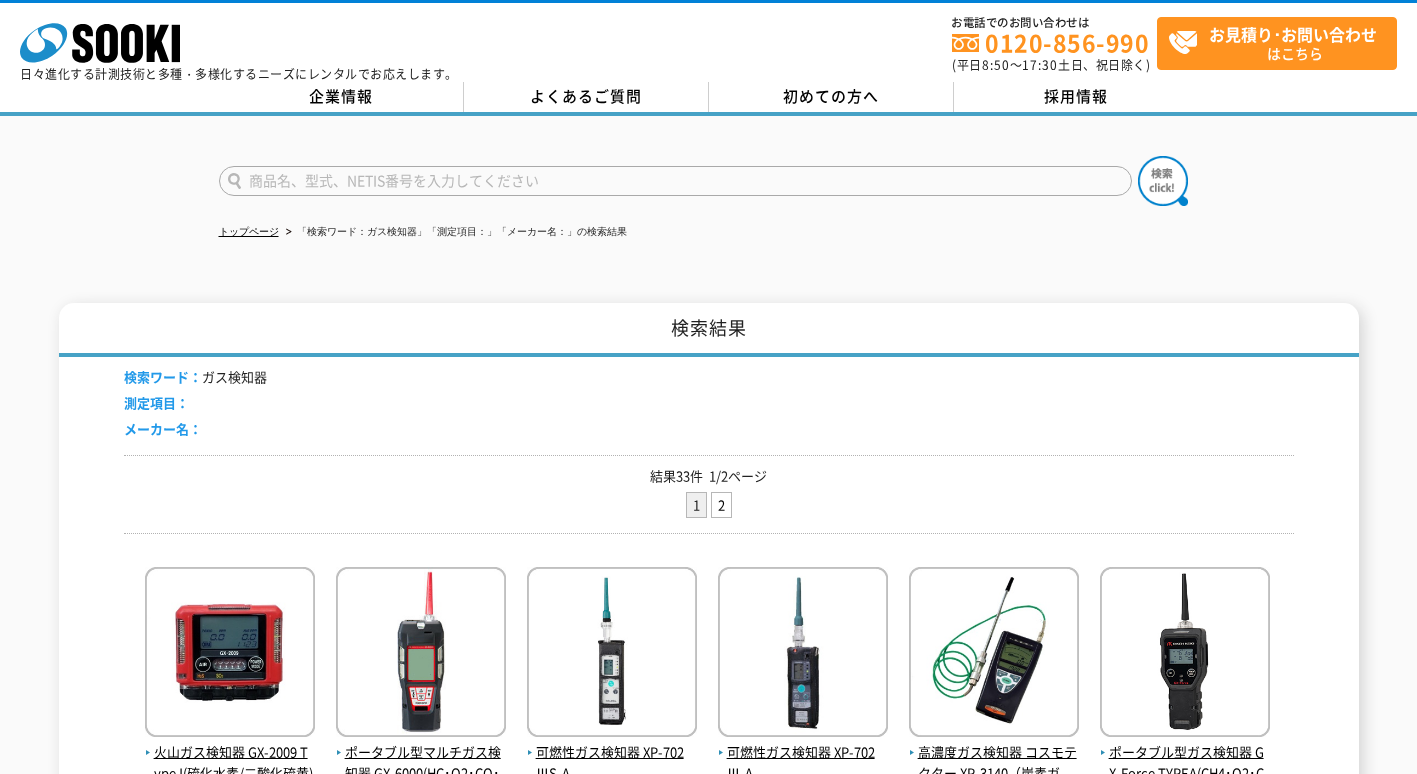 scroll, scrollTop: 0, scrollLeft: 0, axis: both 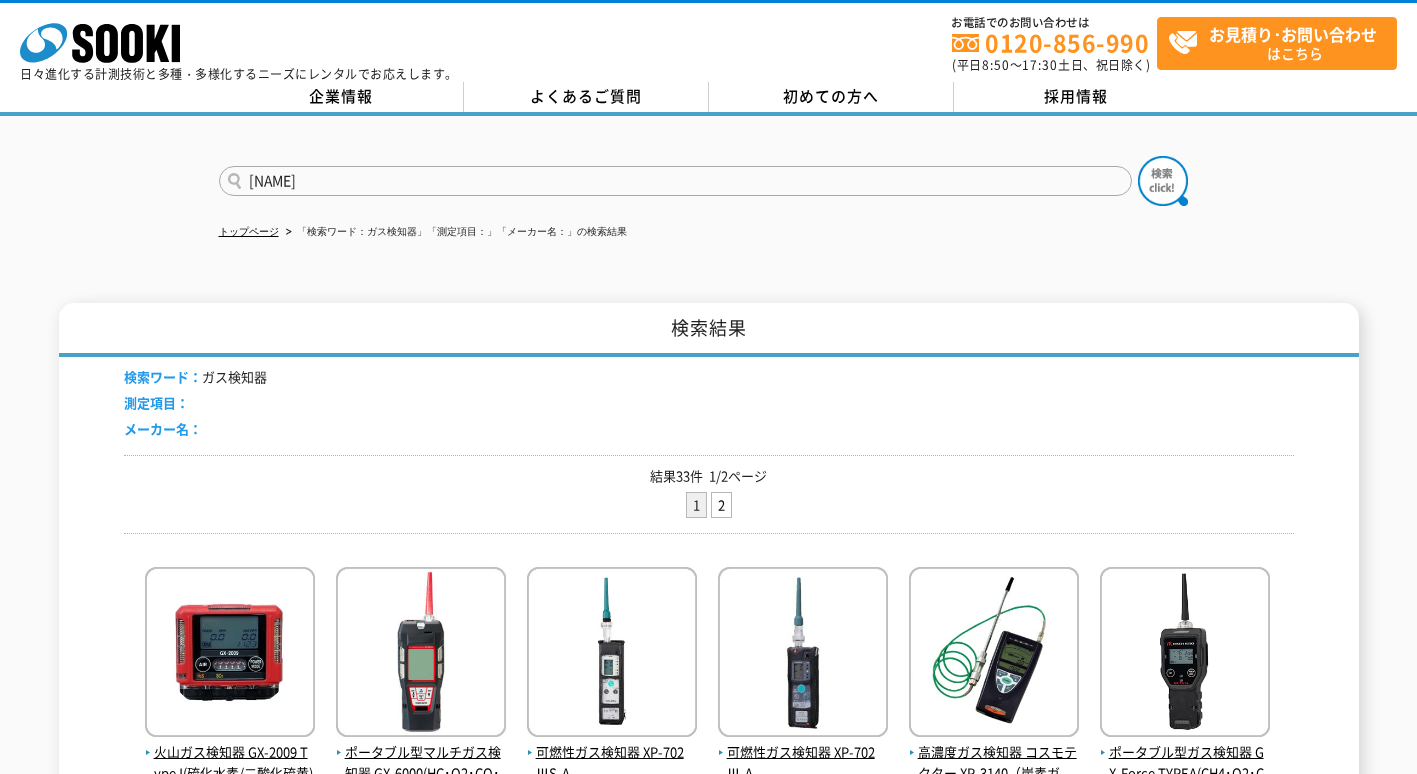 type on "クリモ" 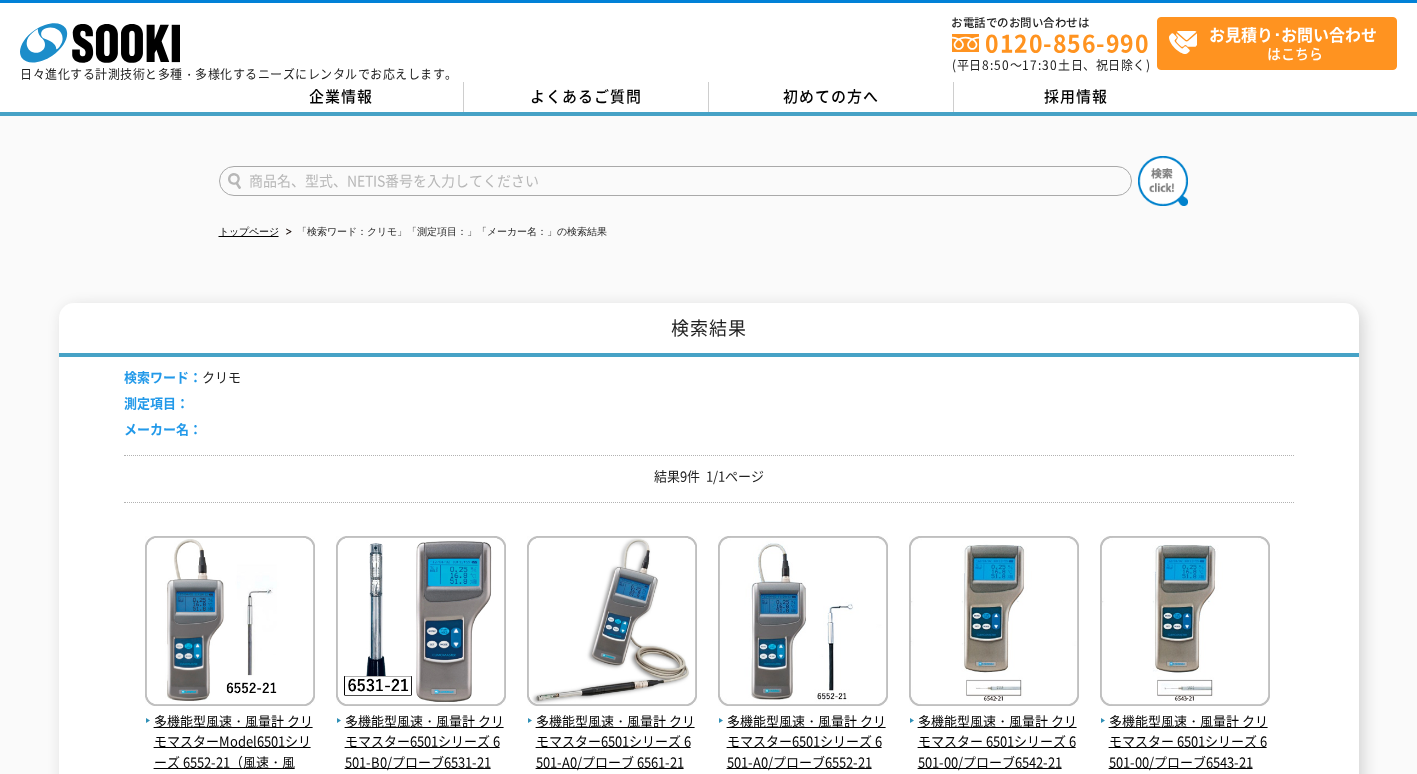 scroll, scrollTop: 0, scrollLeft: 0, axis: both 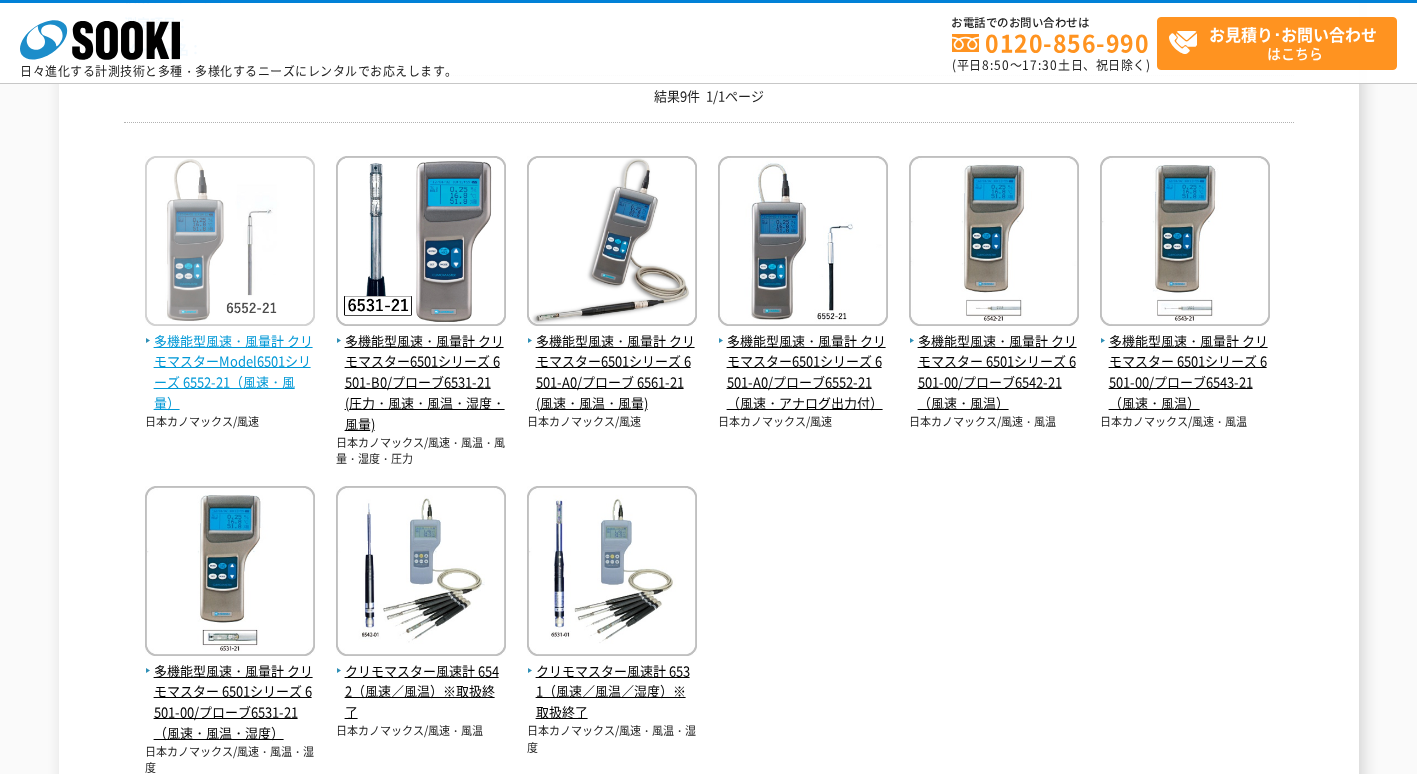 click on "多機能型風速・風量計 クリモマスターModel6501シリーズ 6552-21（風速・風量）" at bounding box center (230, 372) 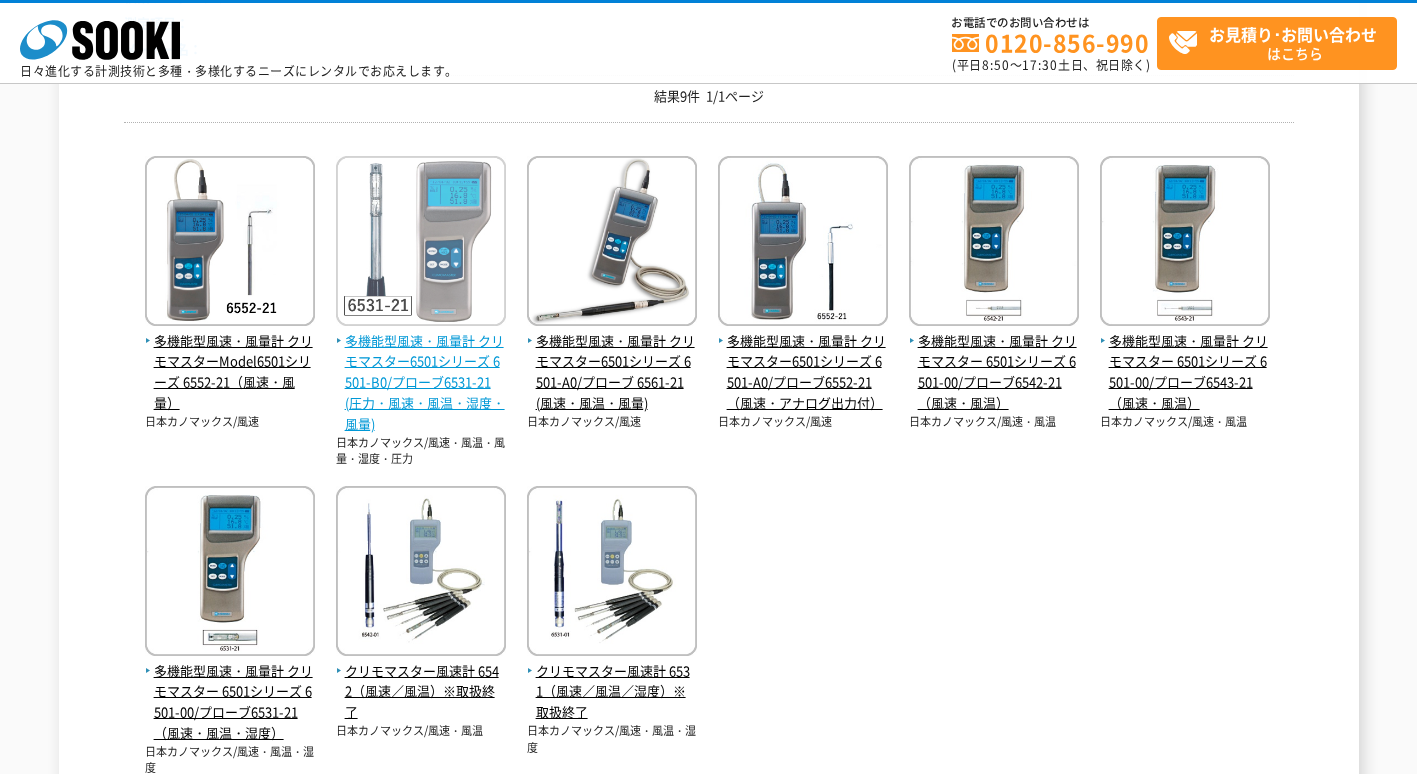 click on "多機能型風速・風量計 クリモマスター6501シリーズ 6501-B0/プローブ6531-21(圧力・風速・風温・湿度・風量)" at bounding box center [421, 383] 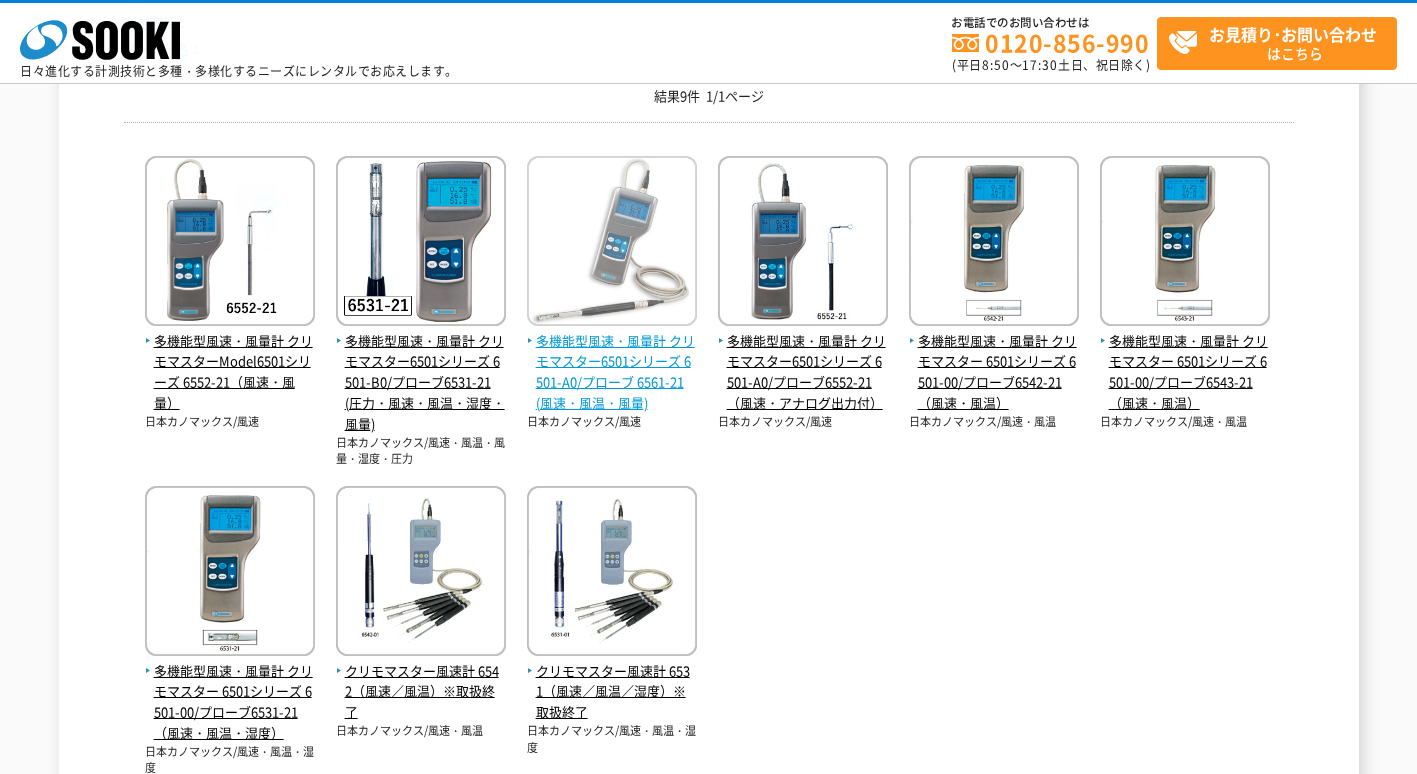 click on "多機能型風速・風量計 クリモマスター6501シリーズ 6501-A0/プローブ 6561-21(風速・風温・風量)" at bounding box center [612, 372] 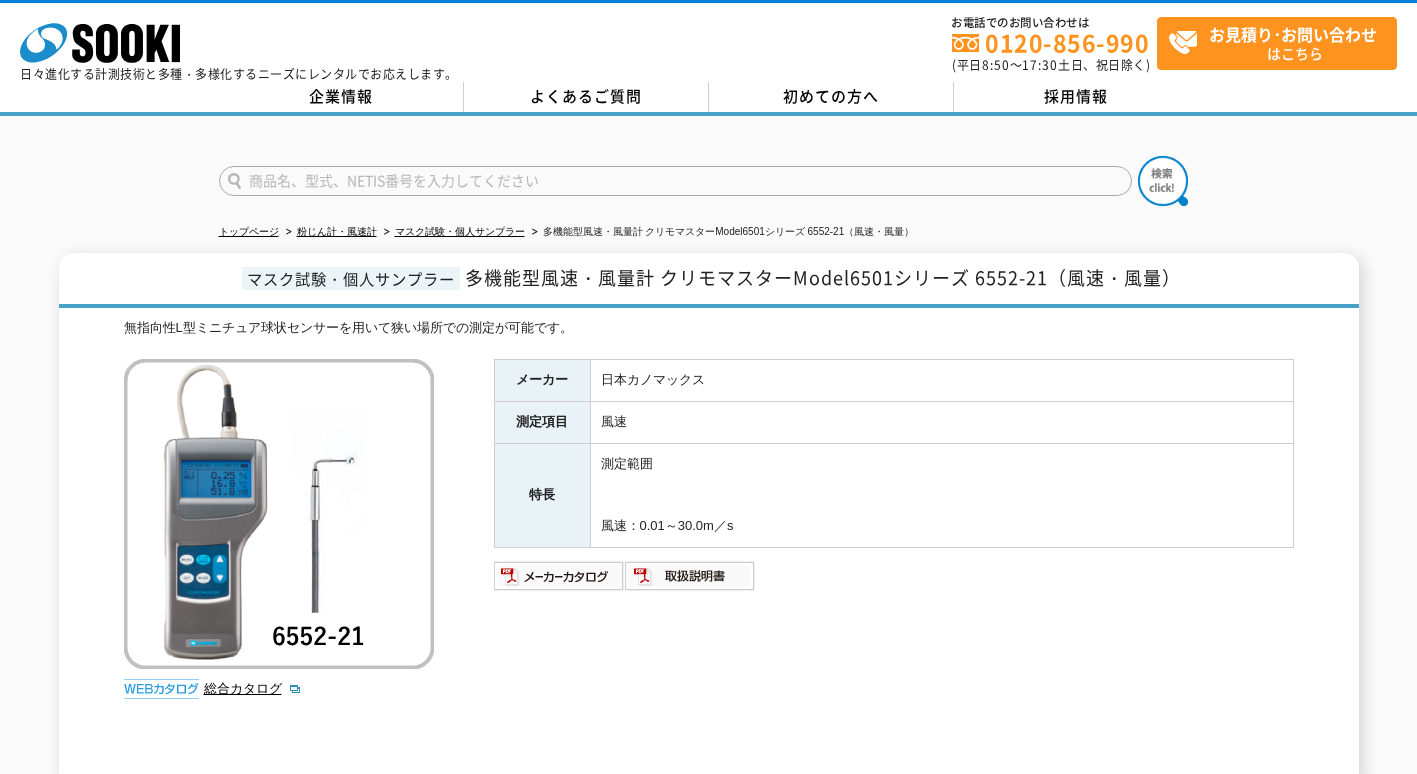 scroll, scrollTop: 0, scrollLeft: 0, axis: both 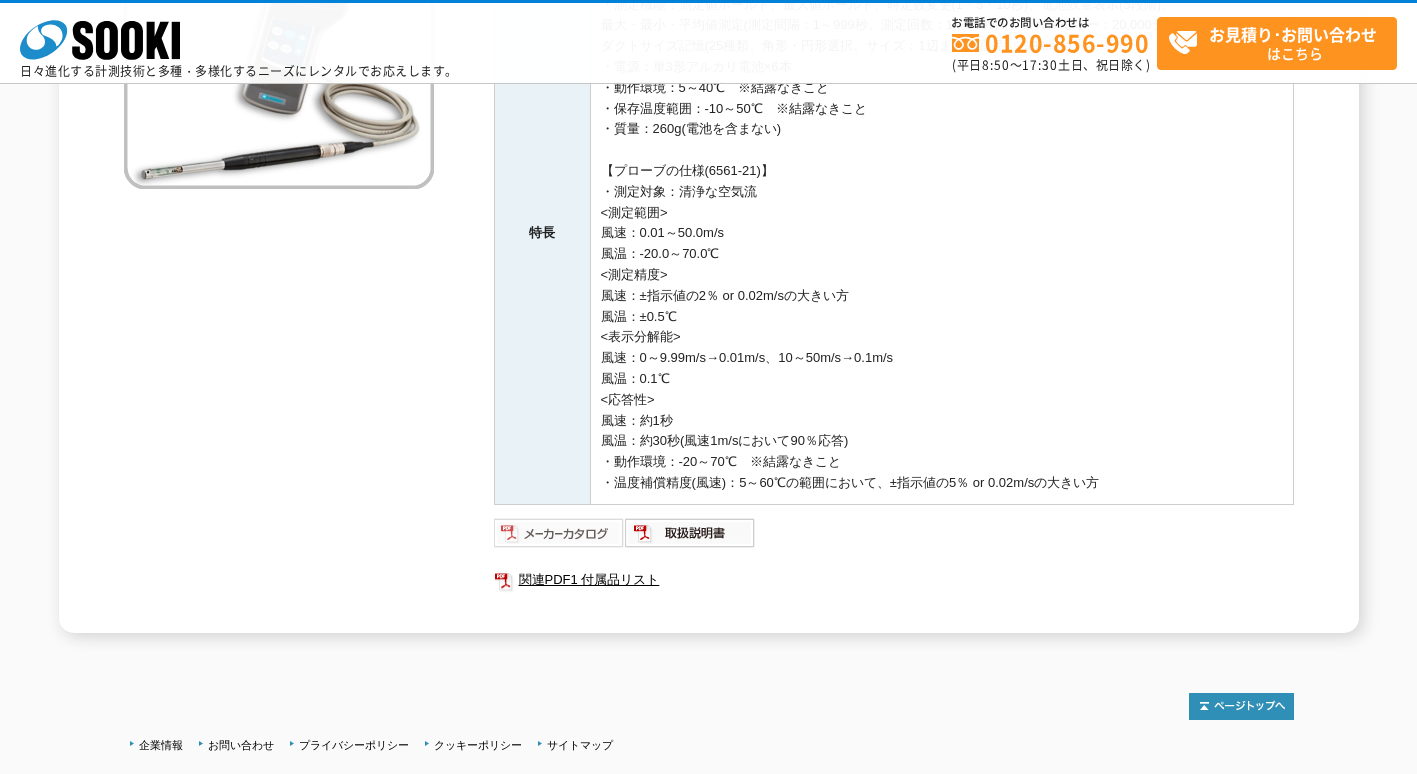 click at bounding box center (559, 533) 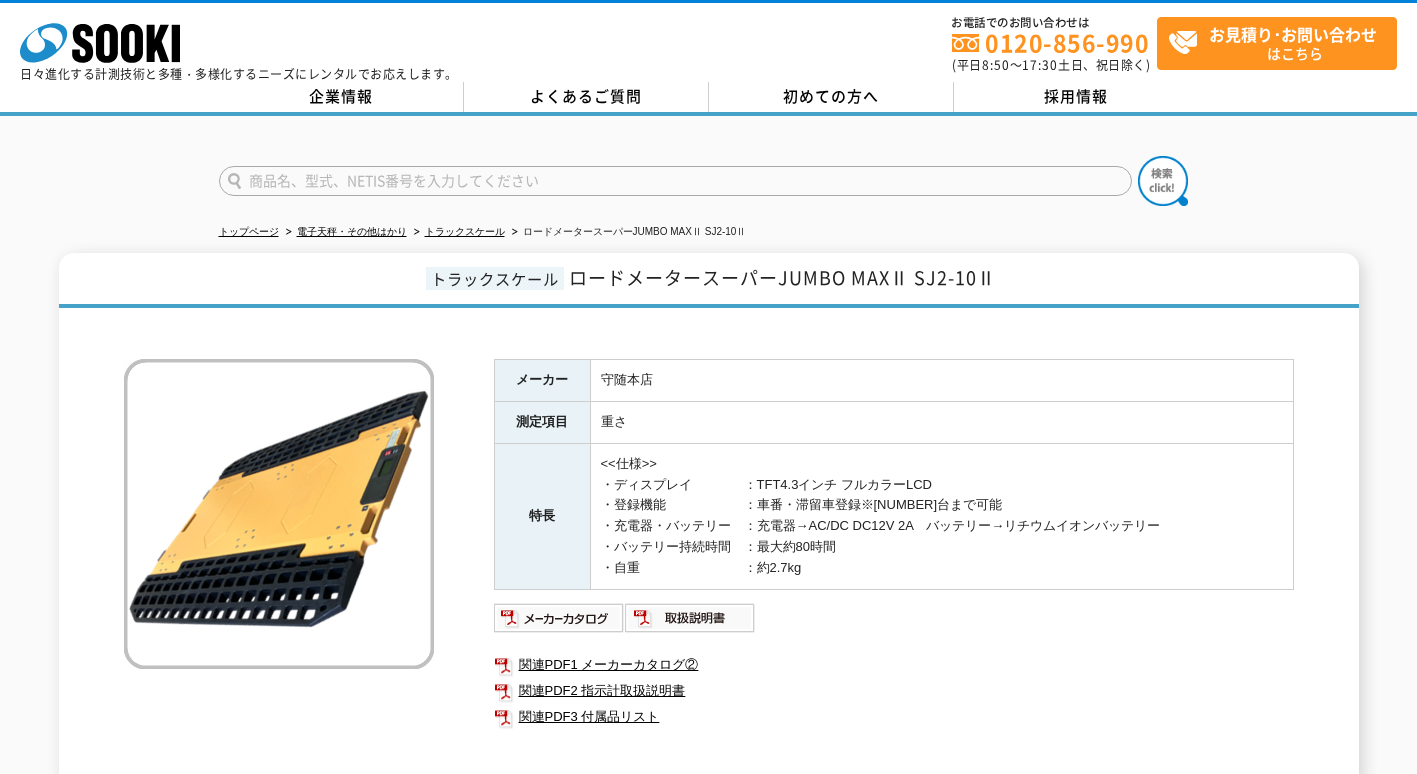 scroll, scrollTop: 0, scrollLeft: 0, axis: both 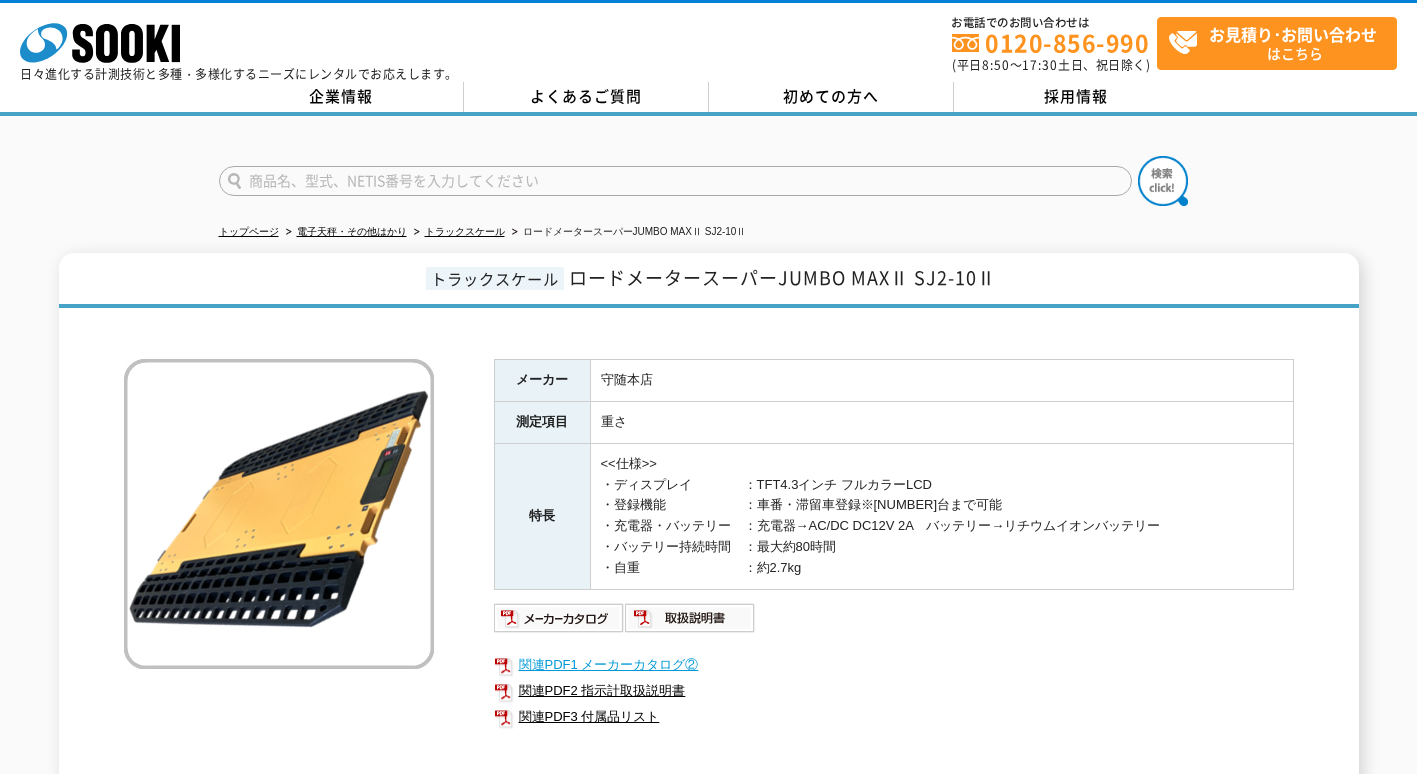 click on "関連PDF1 メーカーカタログ②" at bounding box center [894, 665] 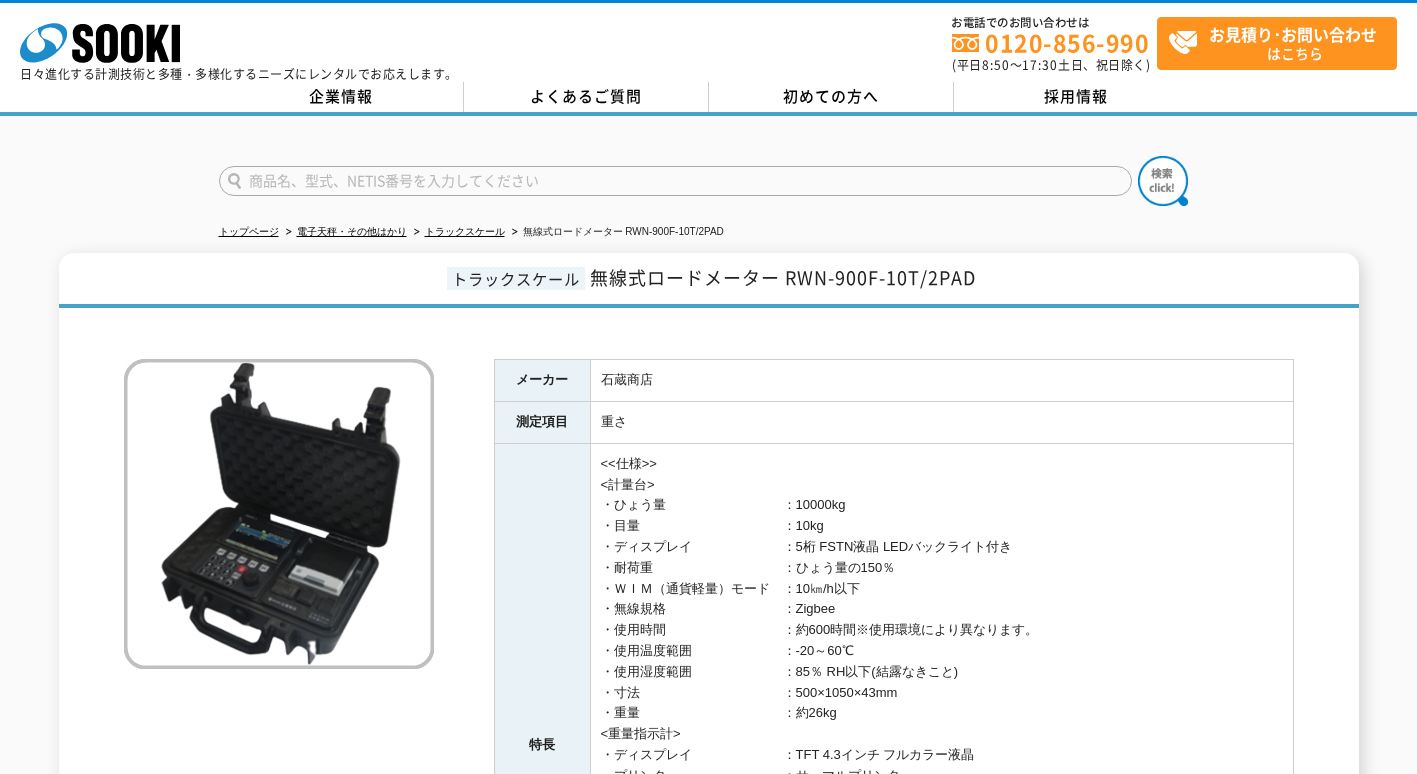 scroll, scrollTop: 0, scrollLeft: 0, axis: both 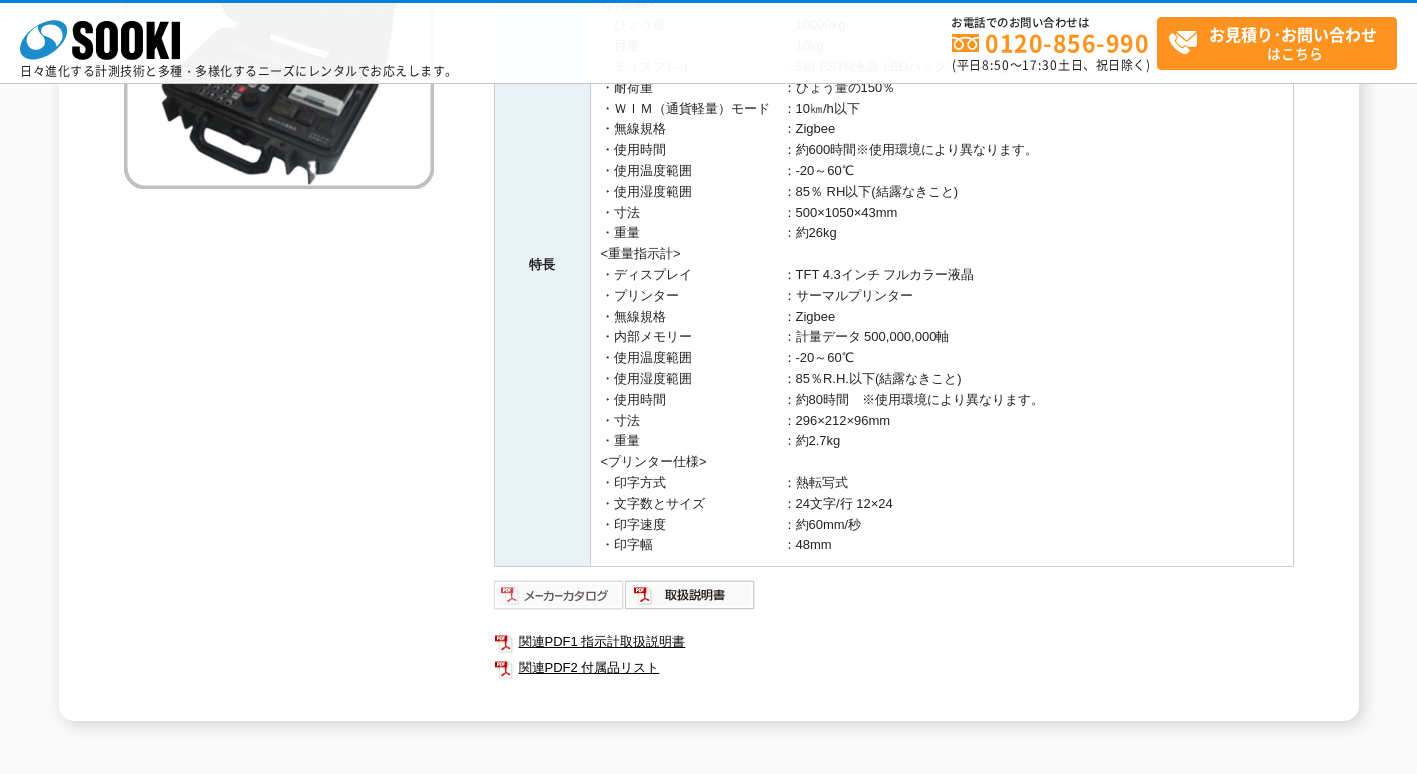 click at bounding box center [559, 595] 